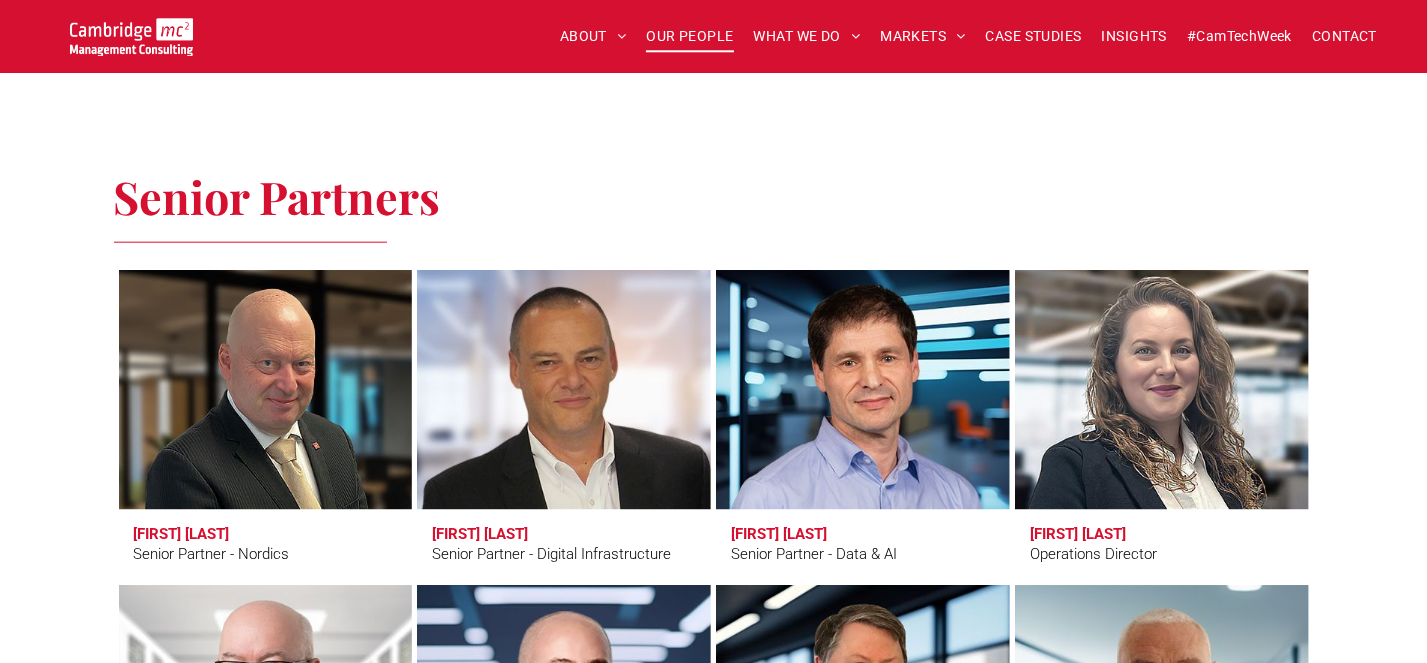 scroll, scrollTop: 2500, scrollLeft: 0, axis: vertical 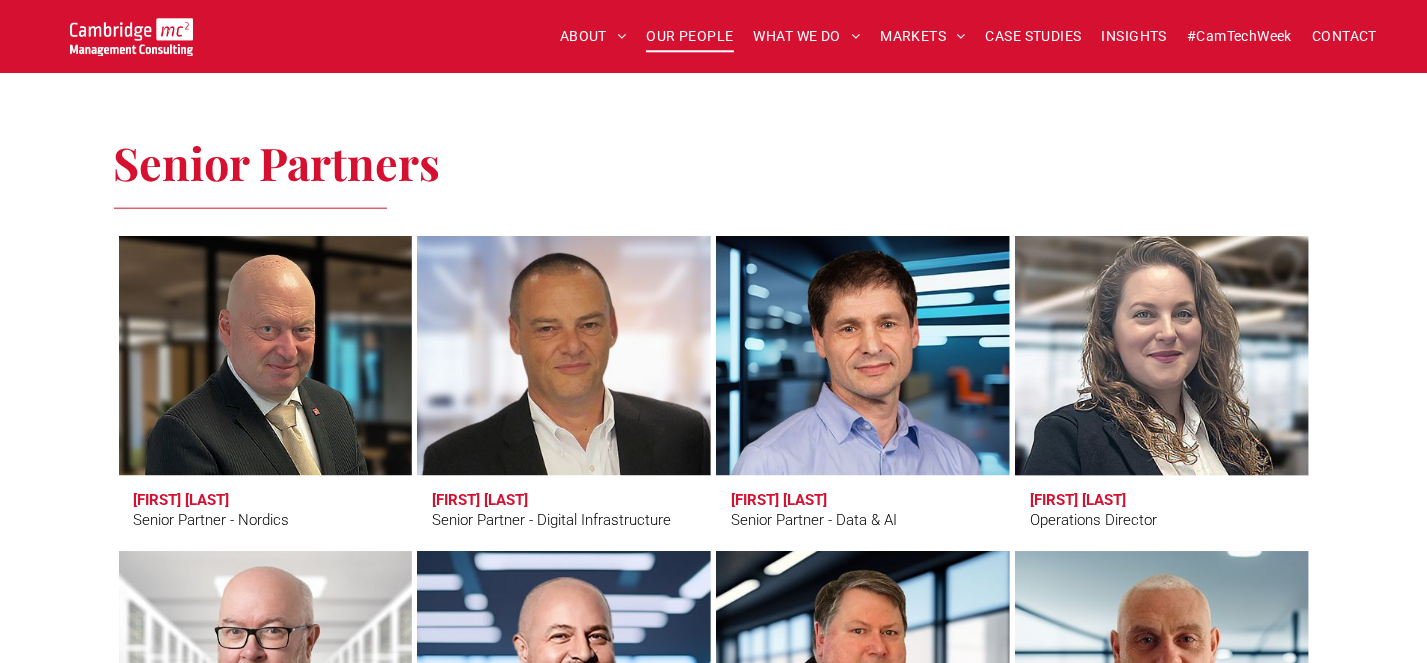 click on "Serena Catapano" at bounding box center [1078, 500] 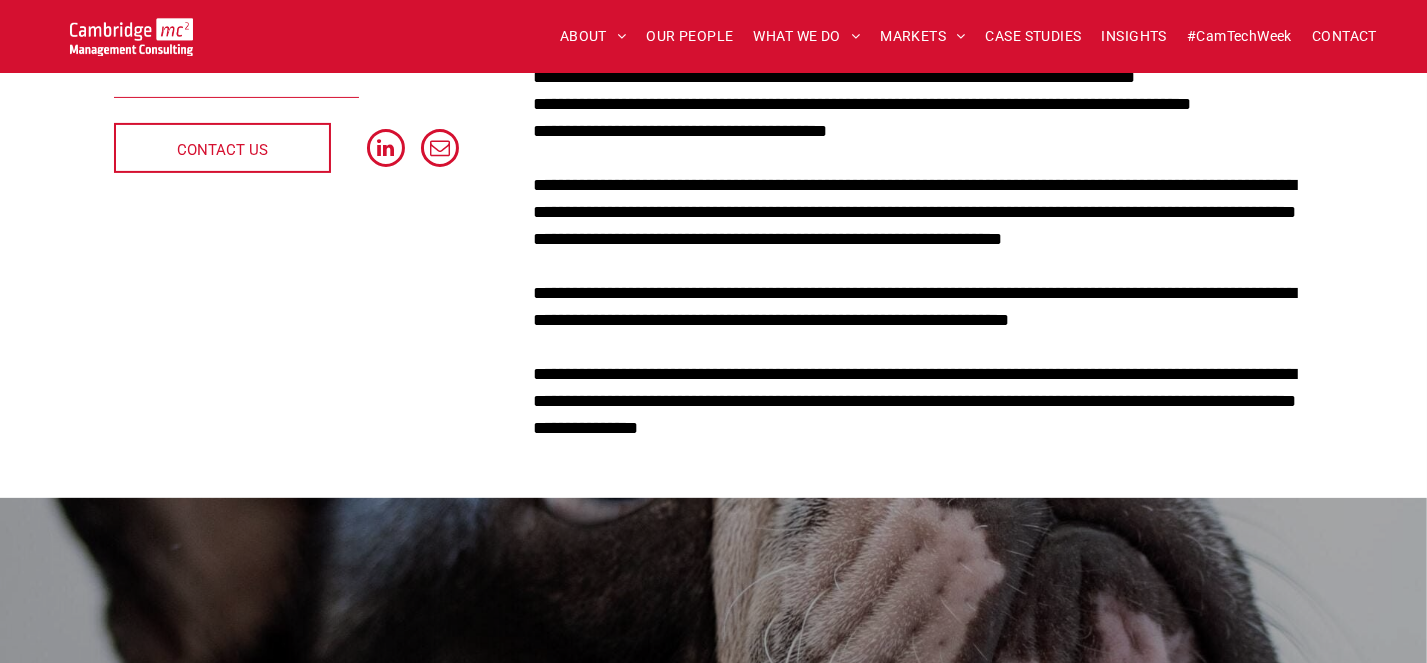 scroll, scrollTop: 600, scrollLeft: 0, axis: vertical 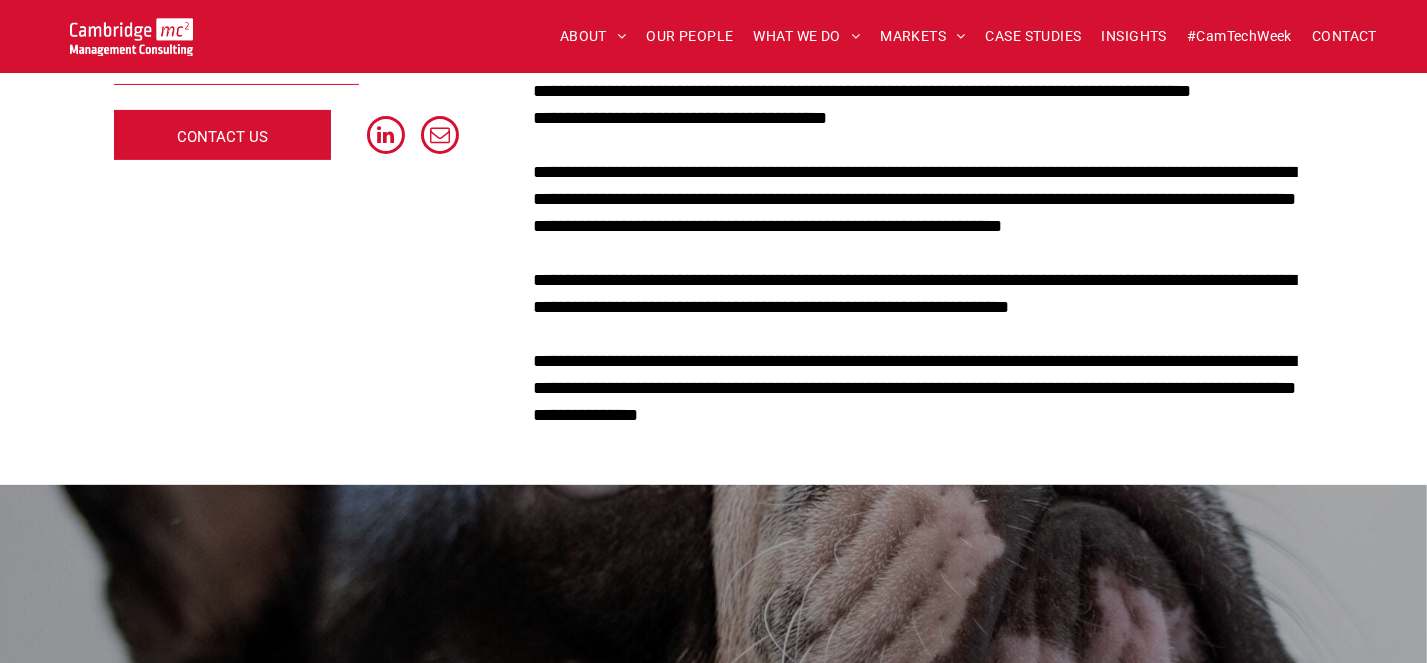 click on "CONTACT US" at bounding box center (222, 137) 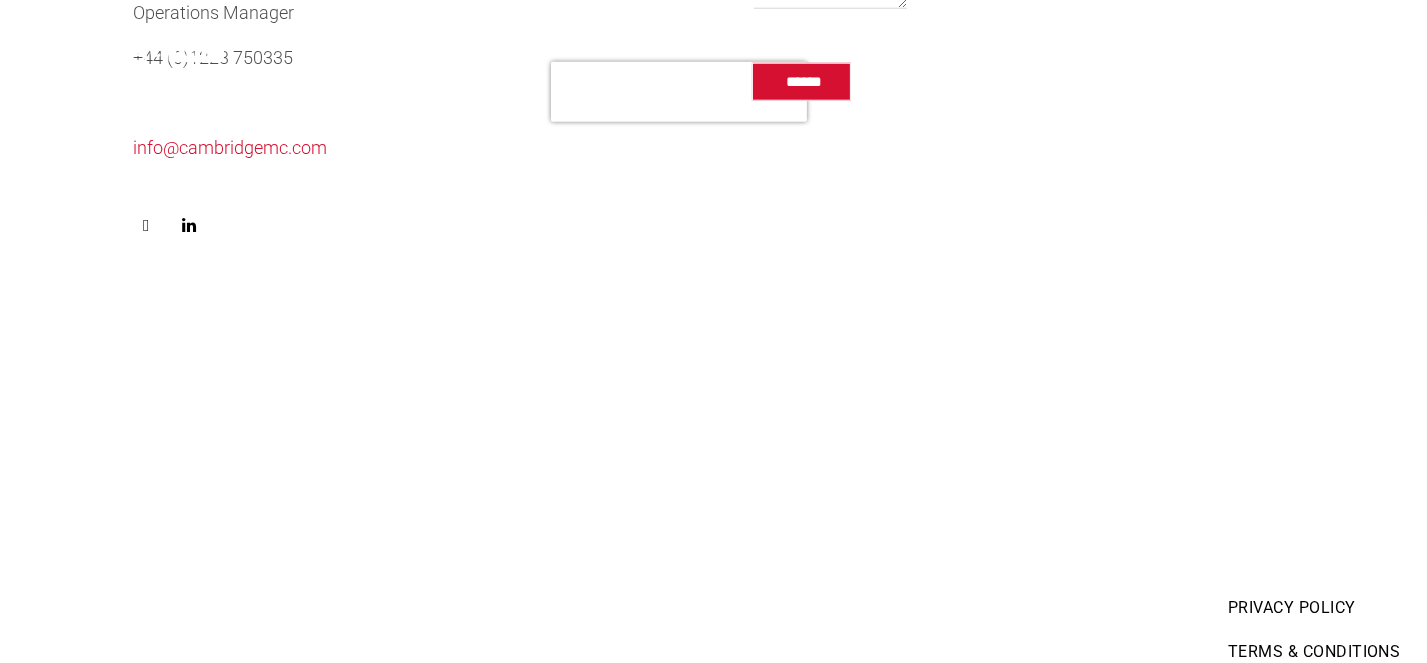 scroll, scrollTop: 2141, scrollLeft: 0, axis: vertical 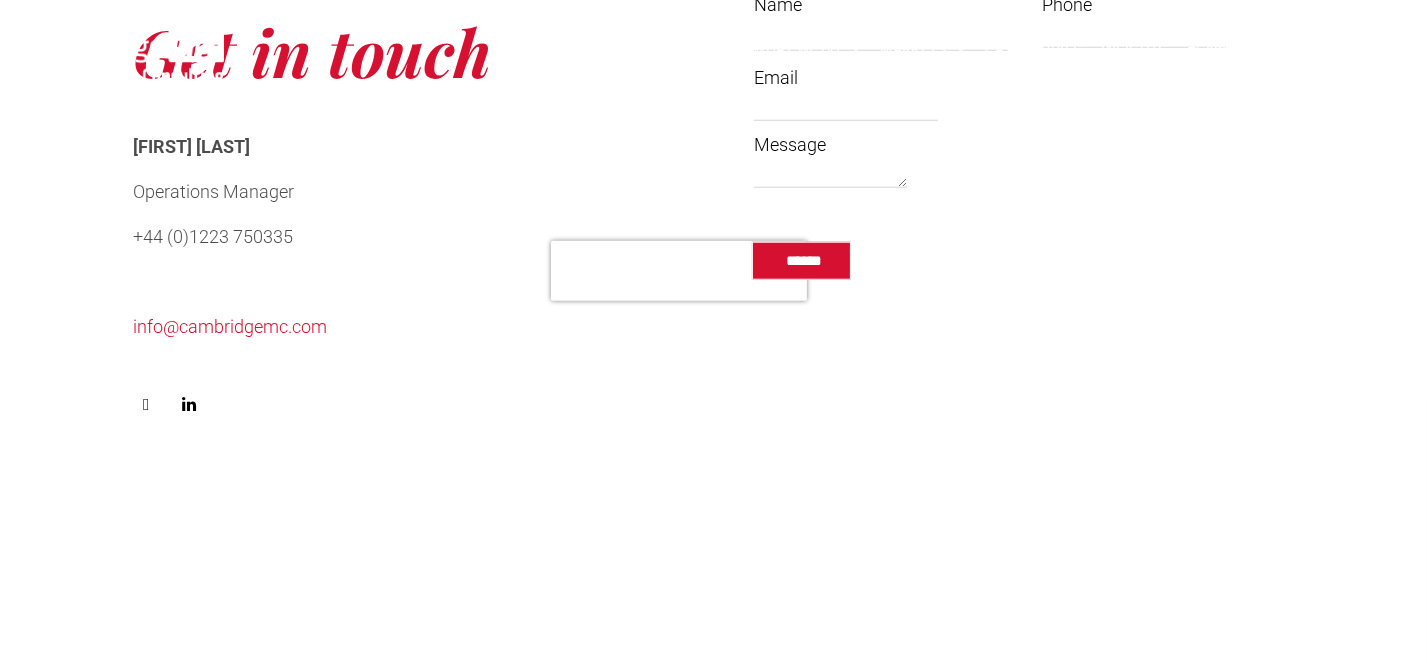 click on "OUR PEOPLE" at bounding box center (689, 49) 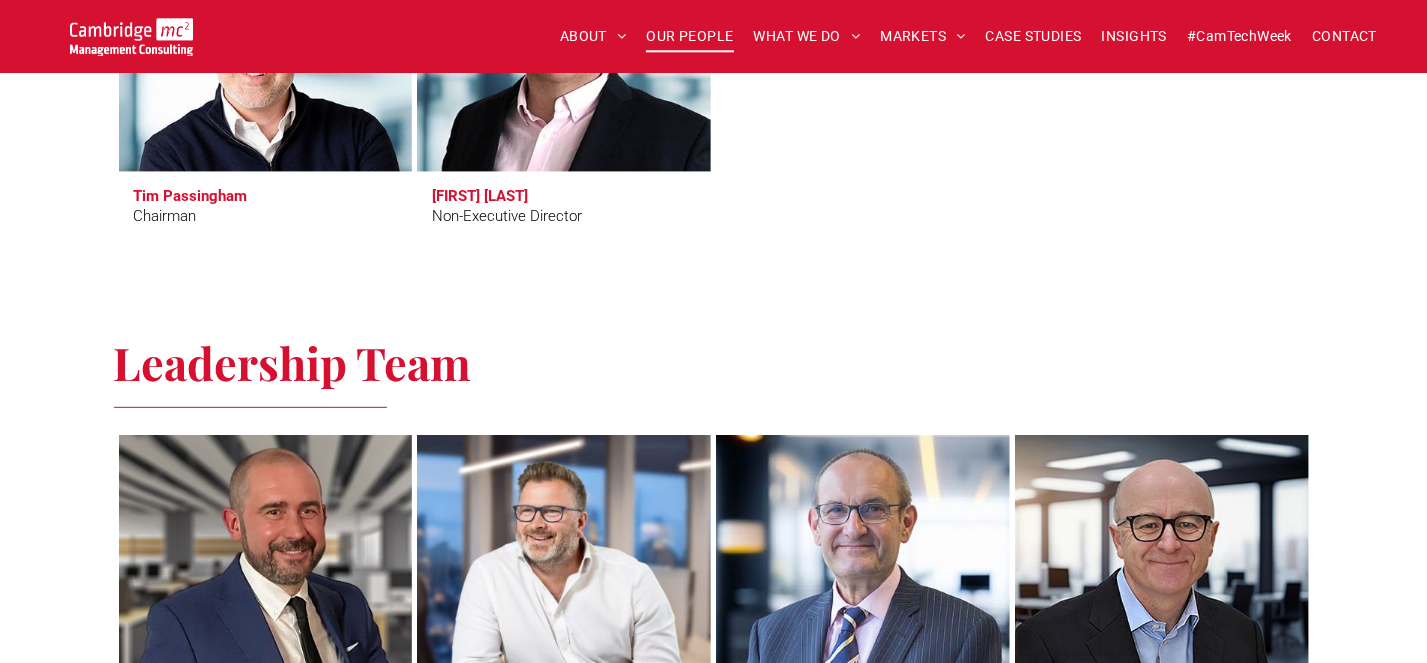 scroll, scrollTop: 1100, scrollLeft: 0, axis: vertical 